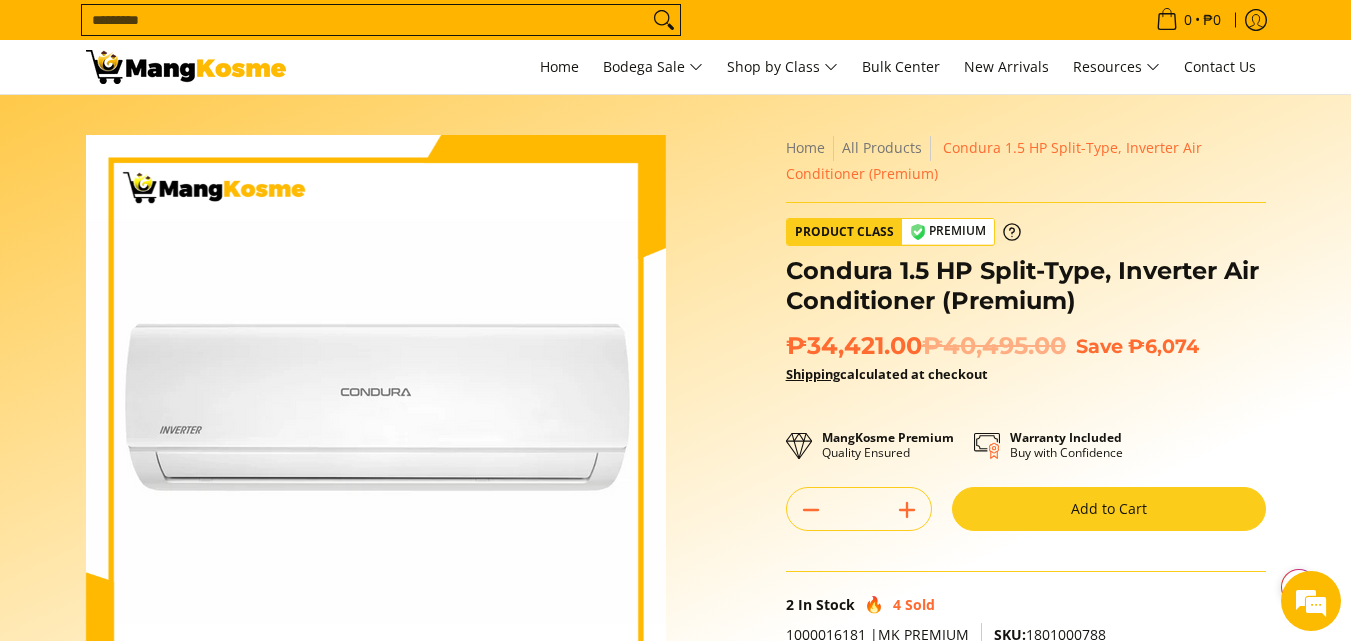 scroll, scrollTop: 0, scrollLeft: 0, axis: both 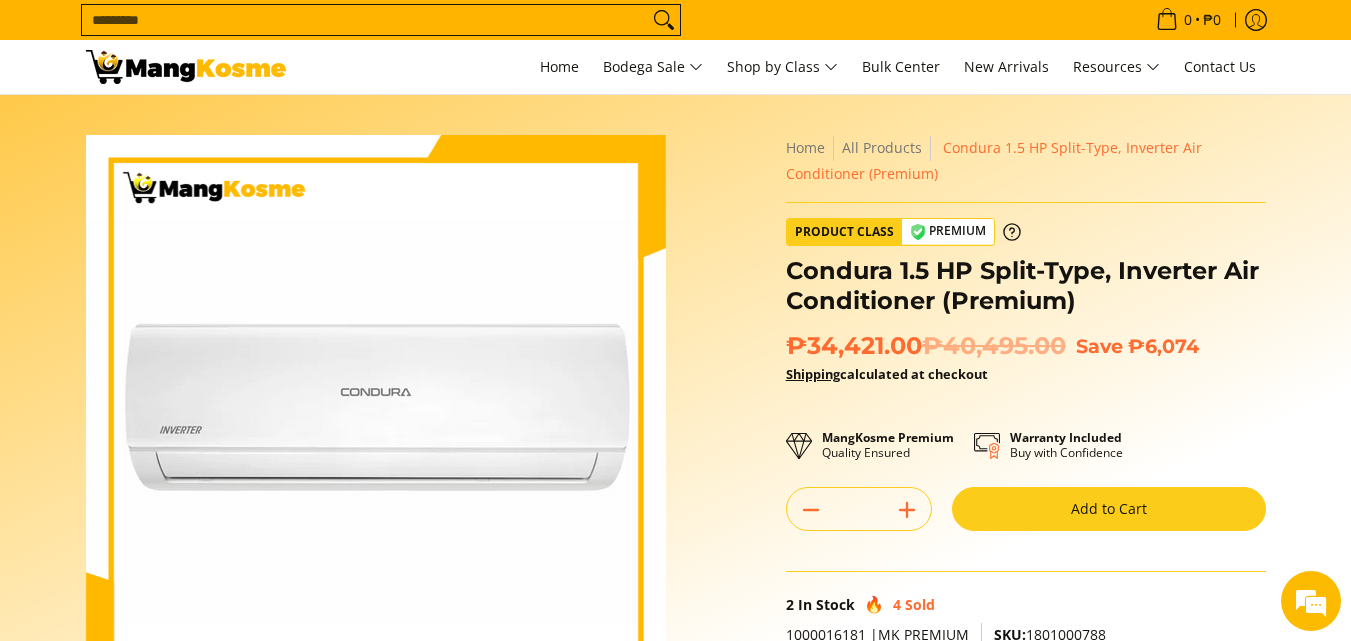 click on "Search..." at bounding box center [365, 20] 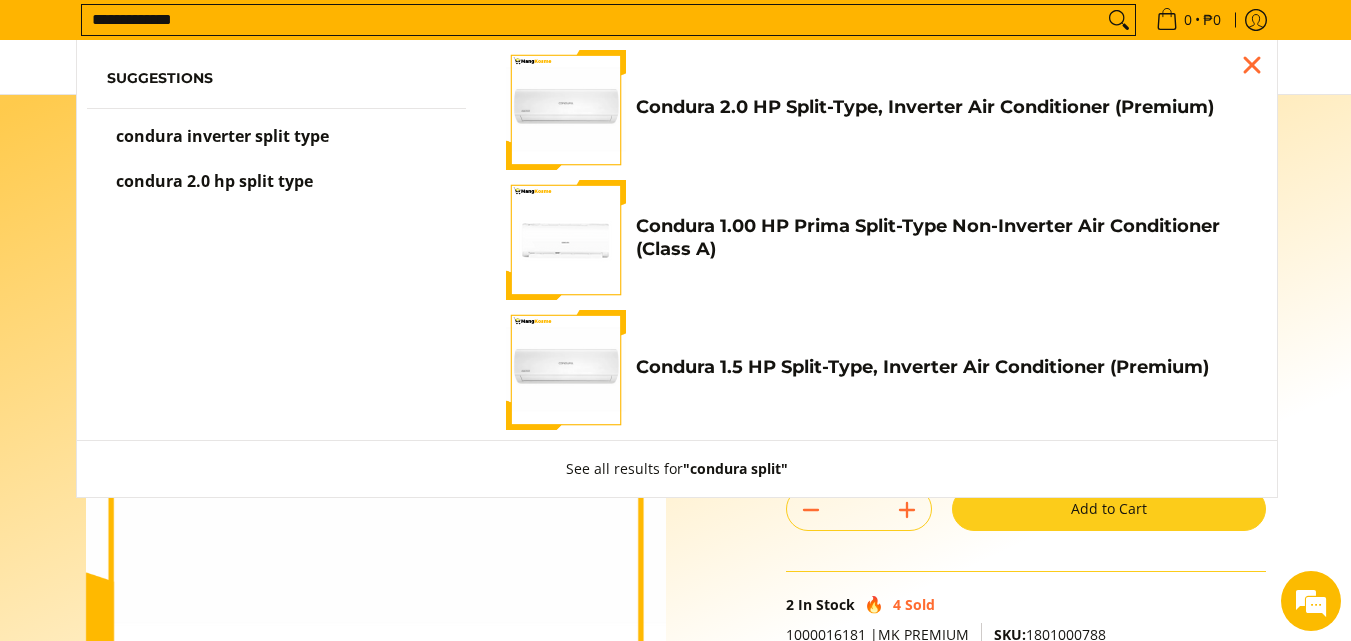 type on "**********" 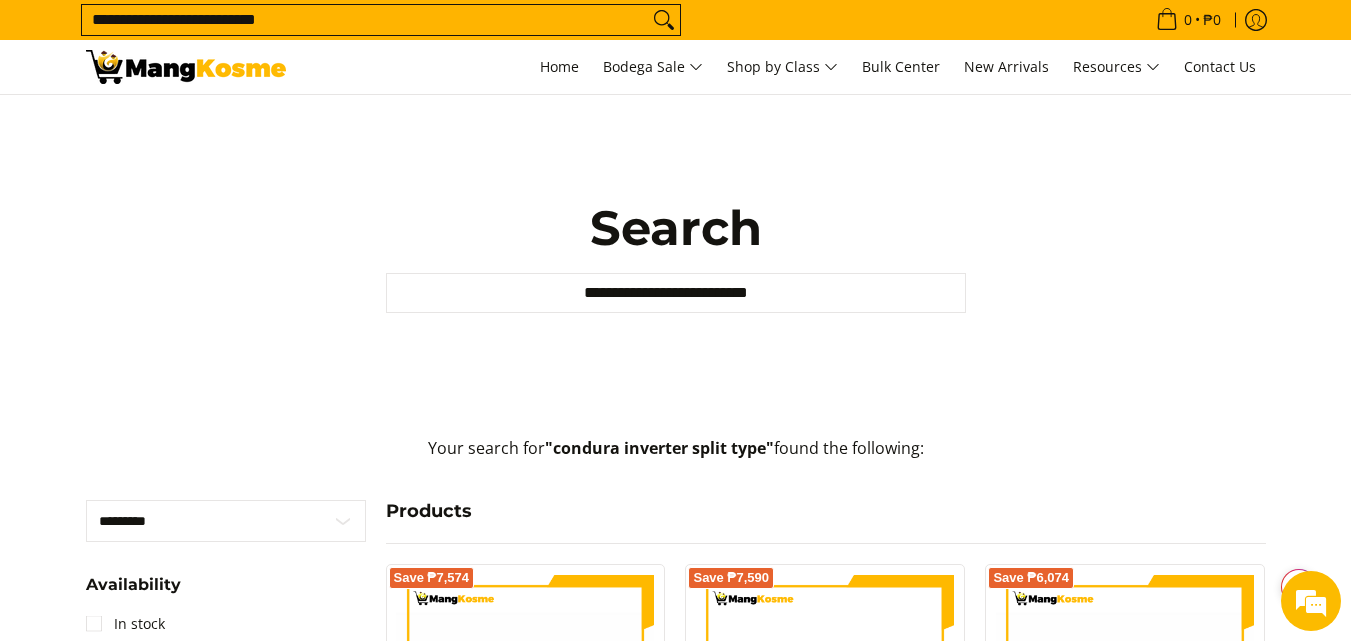 scroll, scrollTop: 400, scrollLeft: 0, axis: vertical 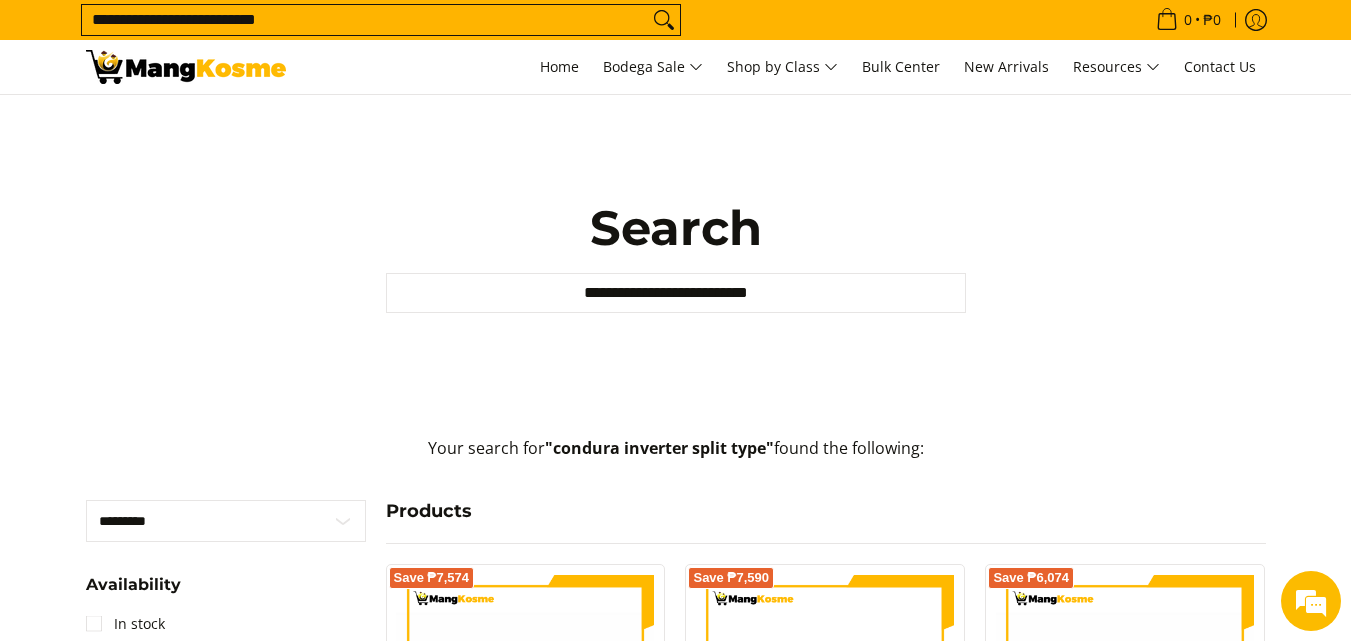 click at bounding box center (186, 67) 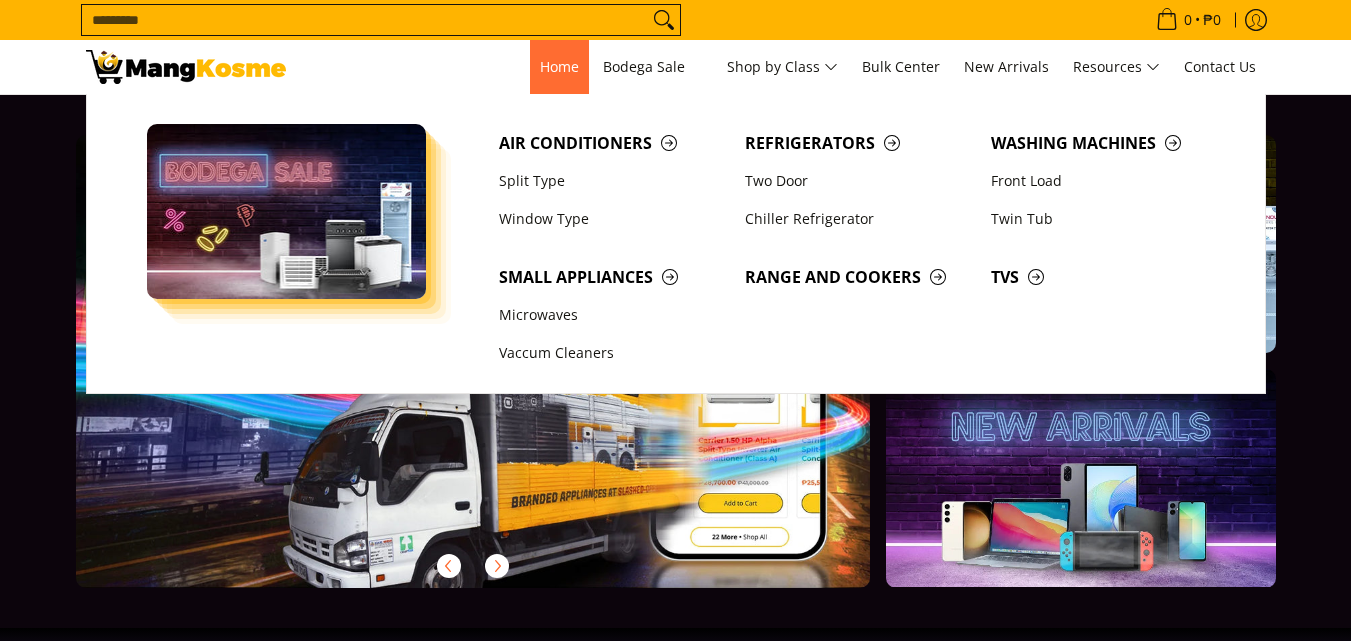 scroll, scrollTop: 0, scrollLeft: 0, axis: both 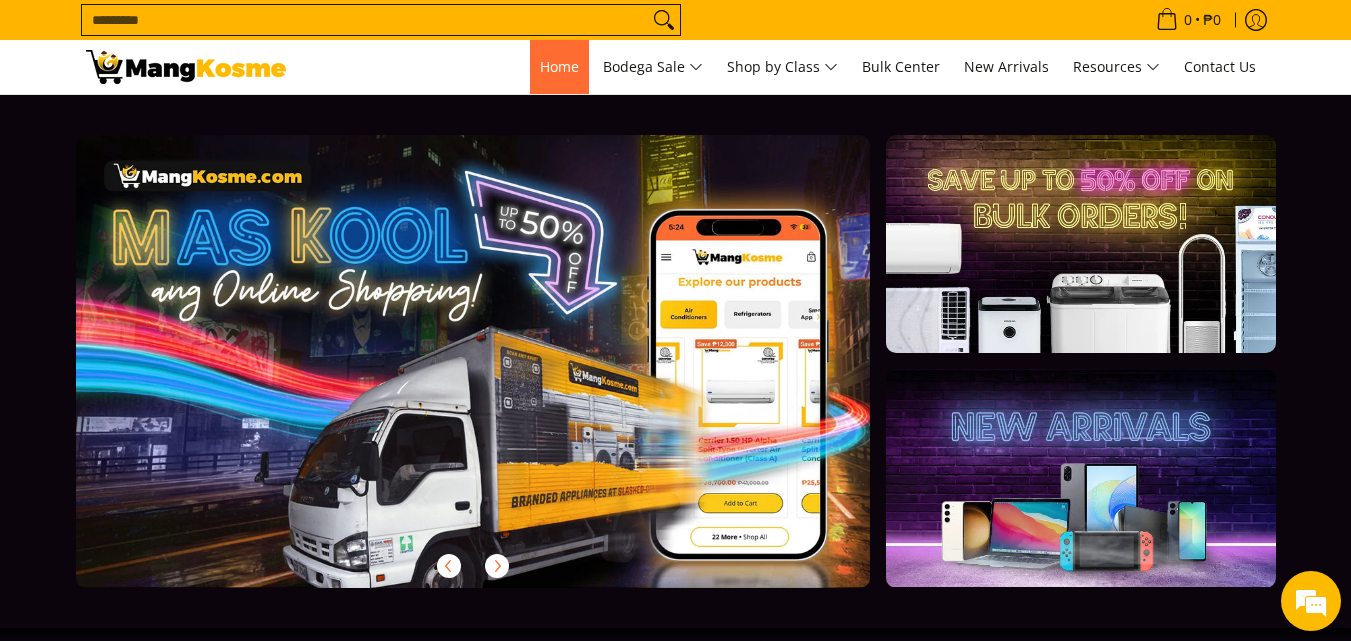 click on "Home" at bounding box center [559, 66] 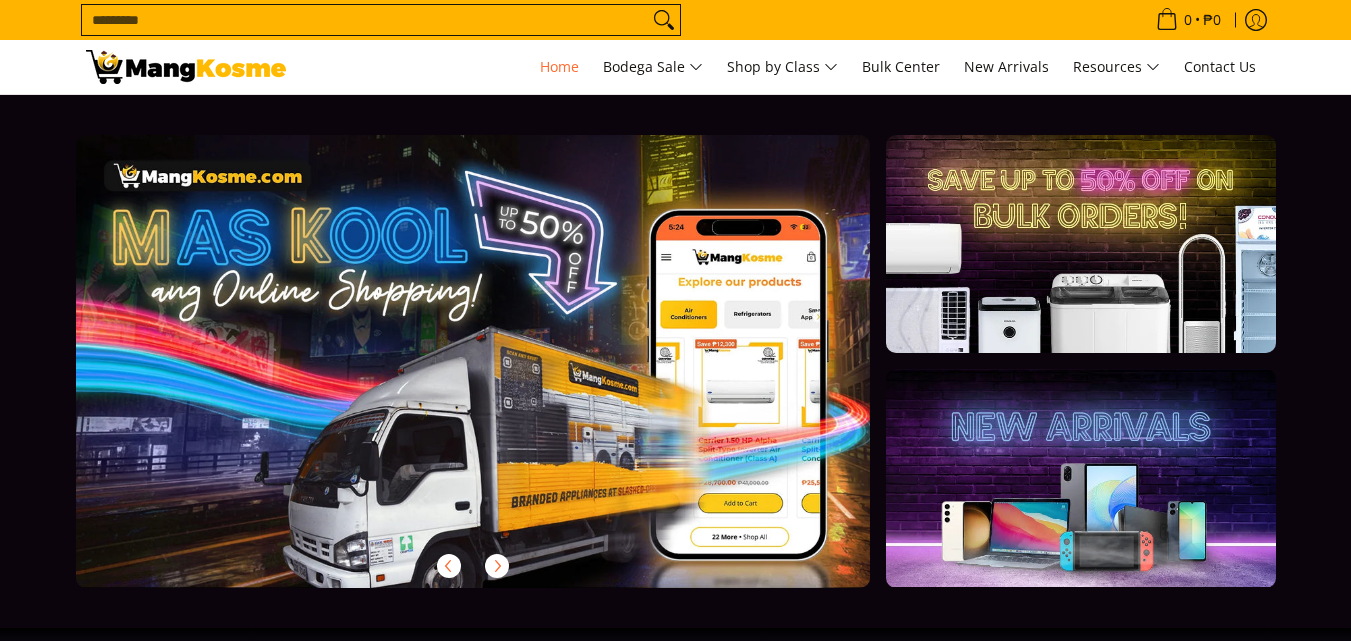 scroll, scrollTop: 0, scrollLeft: 0, axis: both 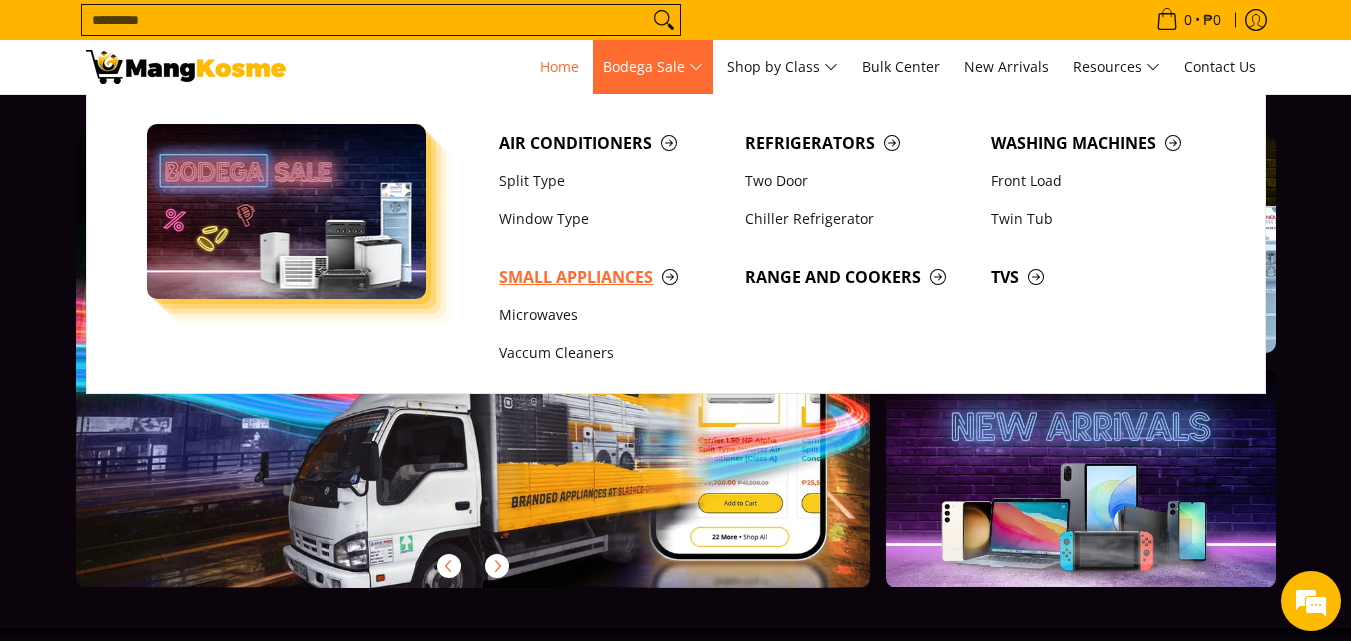 click on "Small Appliances" at bounding box center (612, 277) 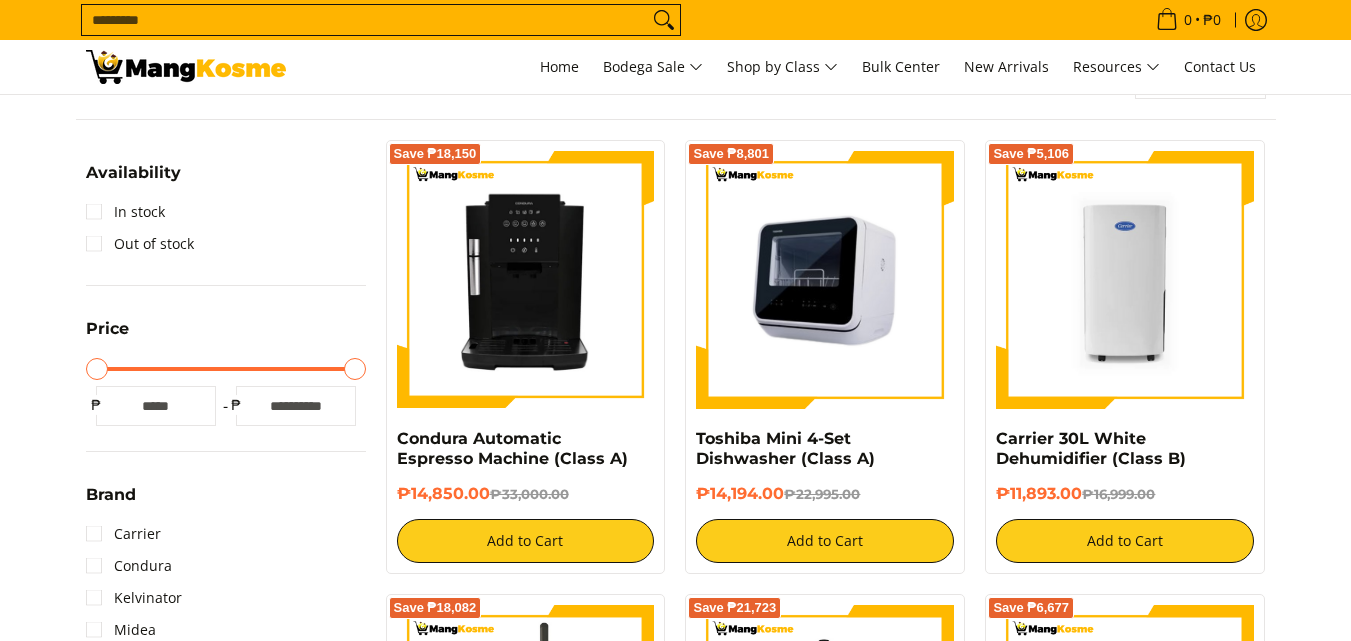 scroll, scrollTop: 300, scrollLeft: 0, axis: vertical 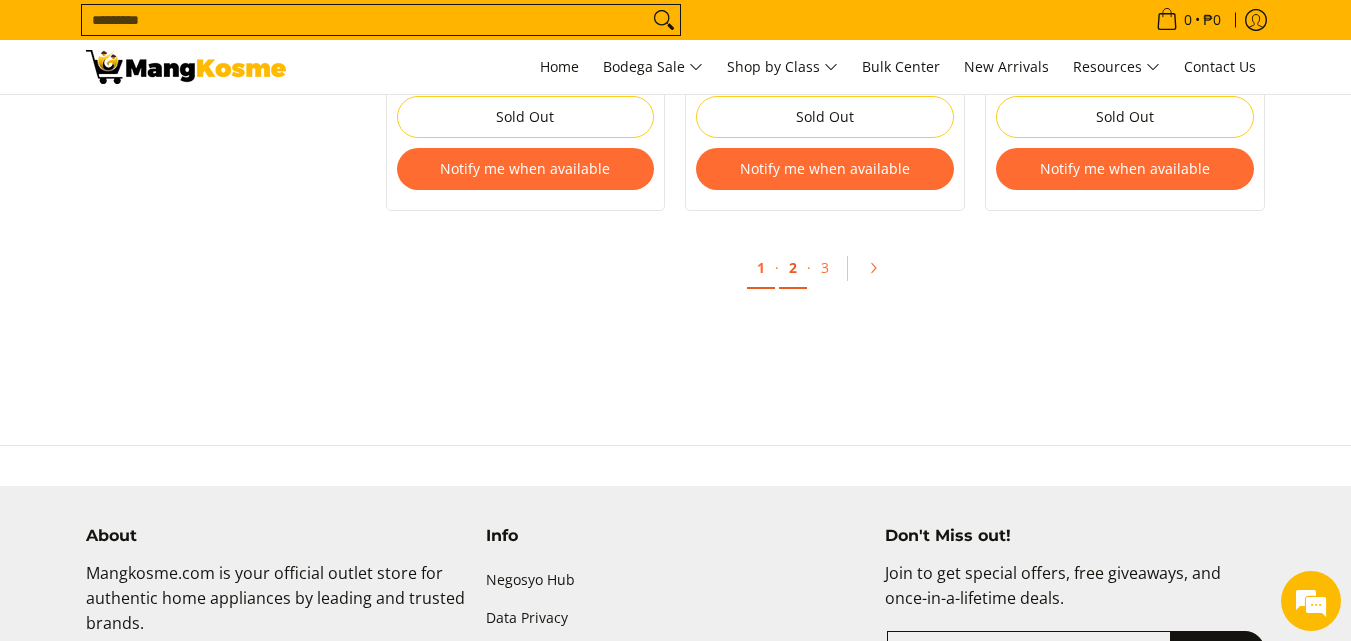 click on "2" at bounding box center [793, 268] 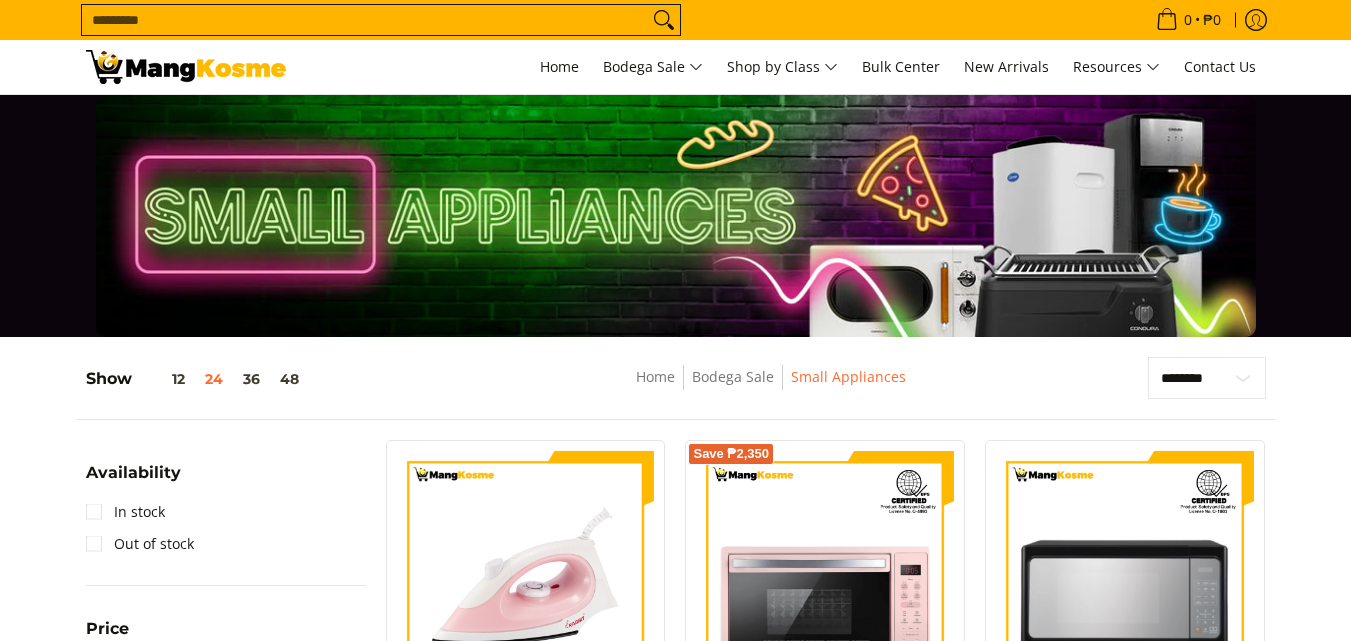 scroll, scrollTop: 400, scrollLeft: 0, axis: vertical 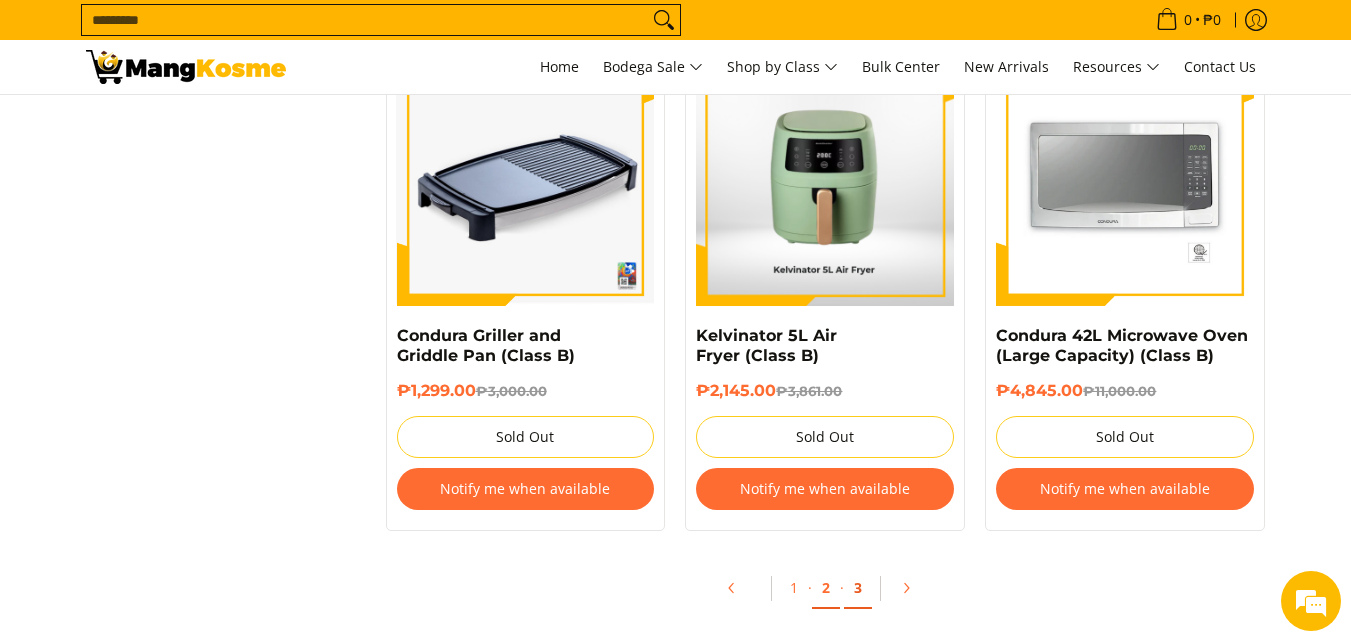 click on "3" at bounding box center [858, 588] 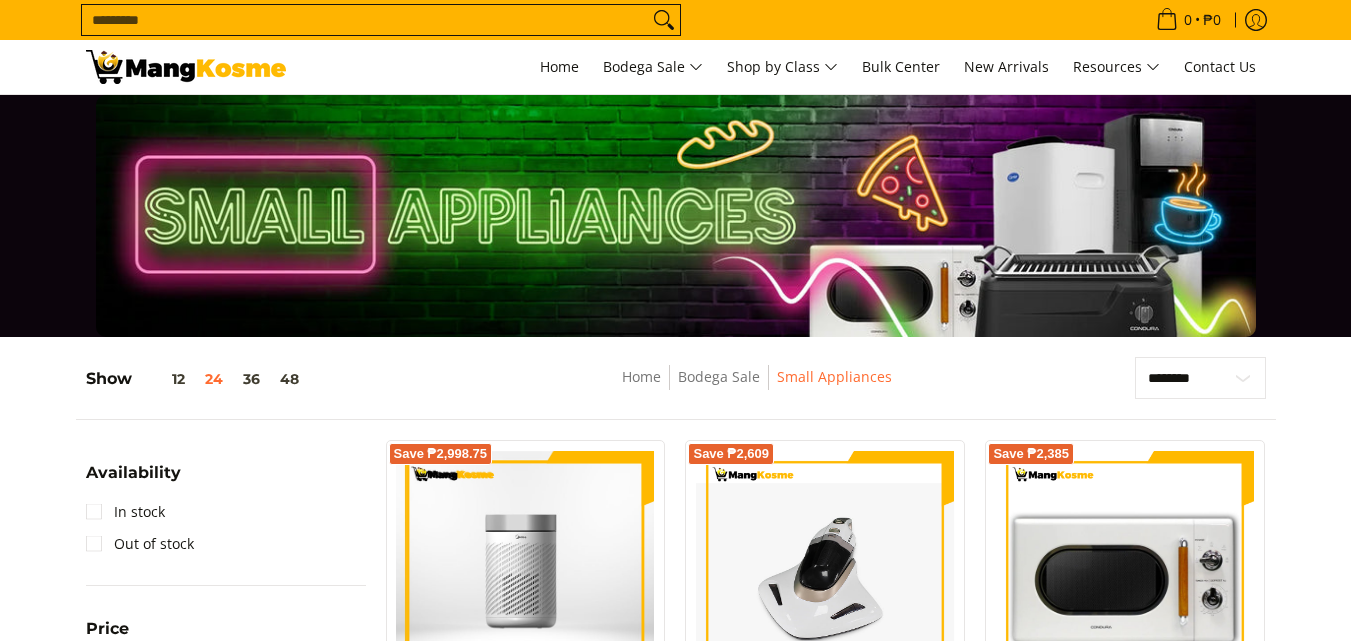 scroll, scrollTop: 400, scrollLeft: 0, axis: vertical 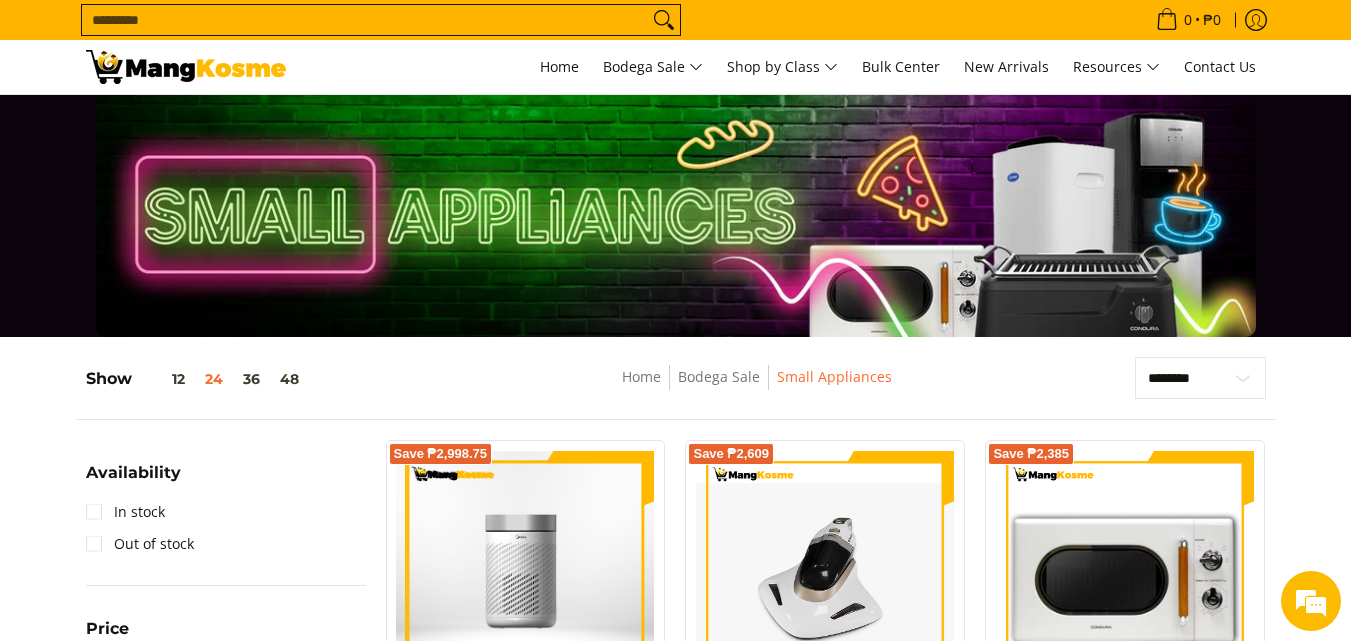 click at bounding box center [186, 67] 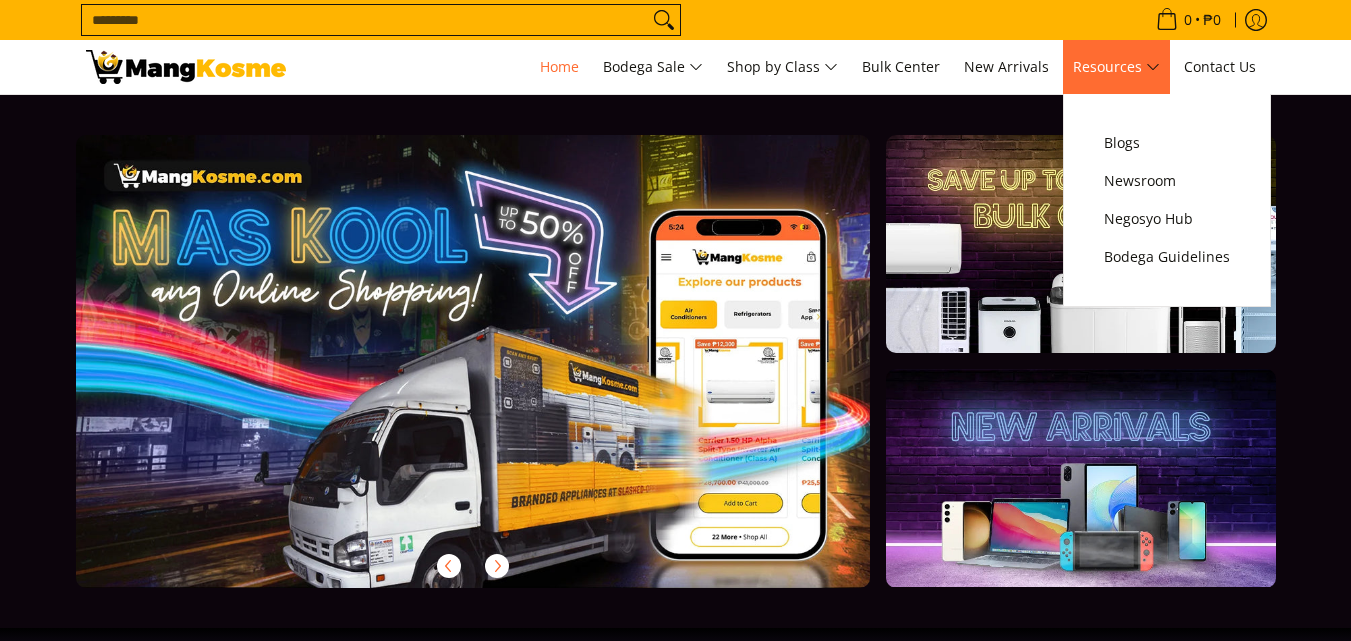 scroll, scrollTop: 0, scrollLeft: 0, axis: both 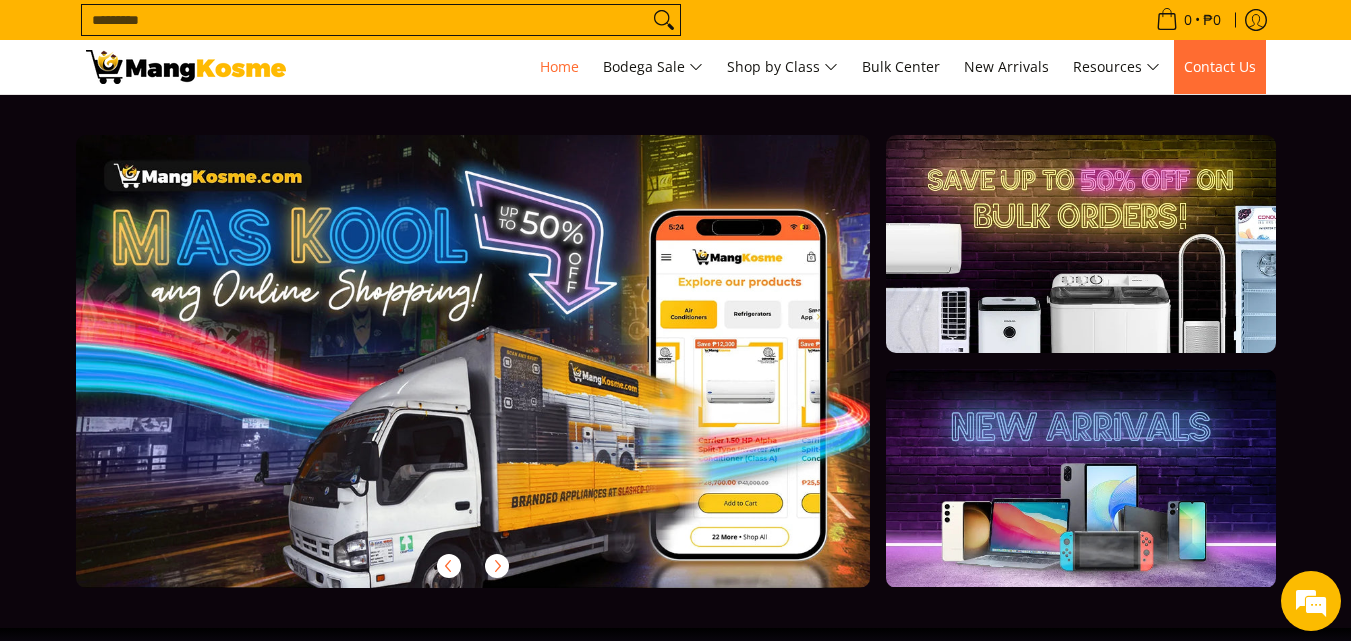 click on "Contact Us" at bounding box center [1220, 66] 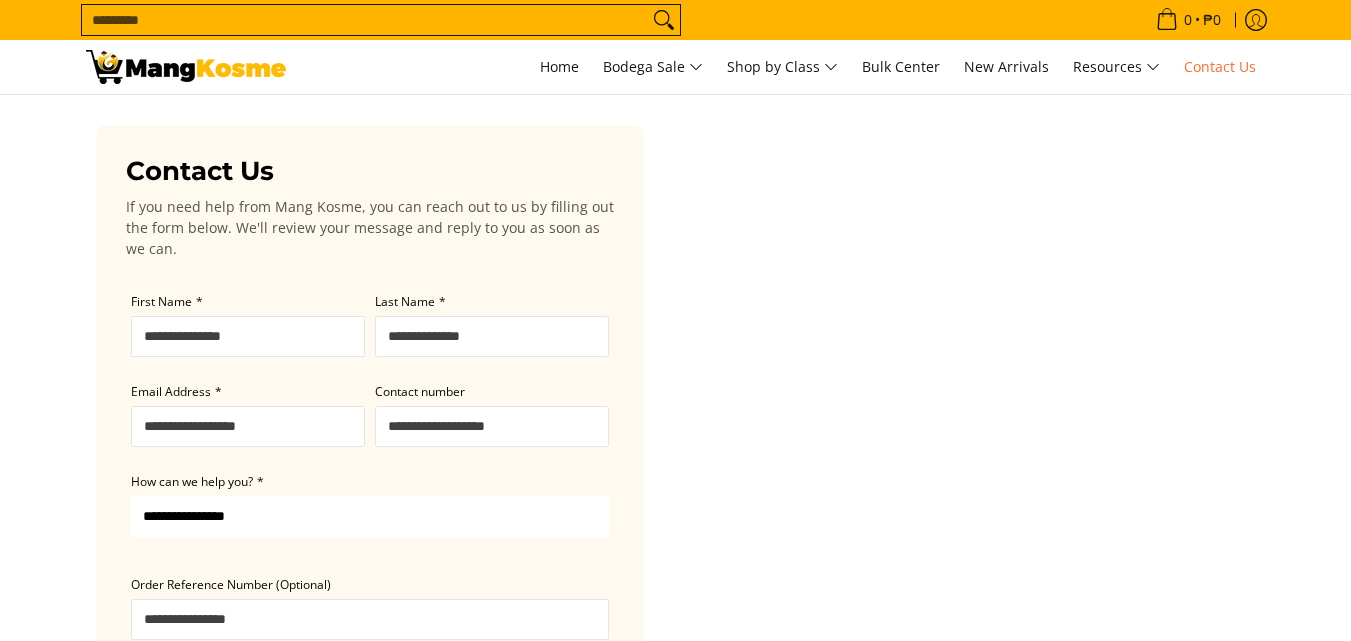 scroll, scrollTop: 0, scrollLeft: 0, axis: both 